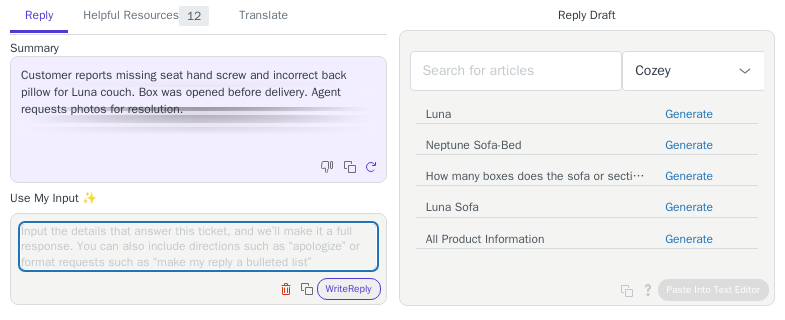 scroll, scrollTop: 0, scrollLeft: 0, axis: both 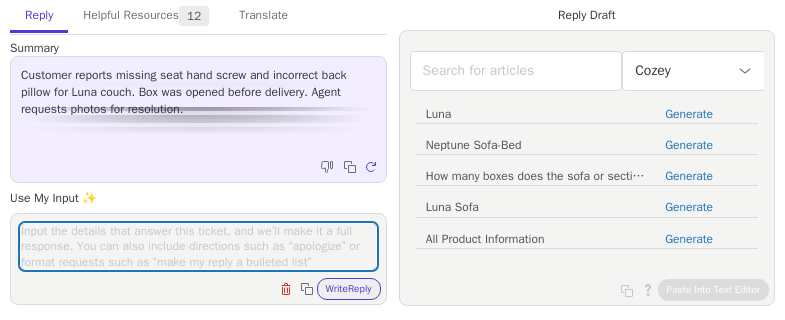 click at bounding box center (198, 246) 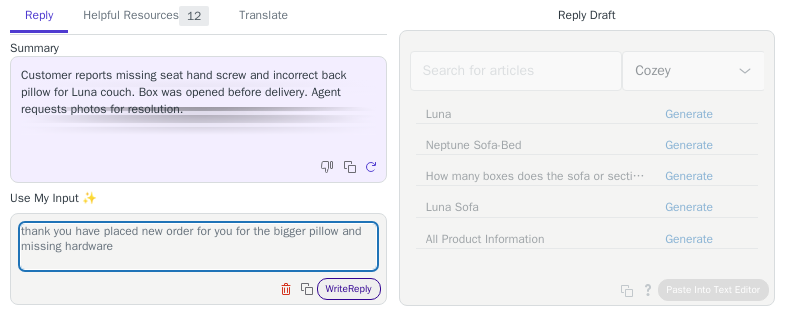 type on "thank you have placed new order for you for the bigger pillow and missing hardware" 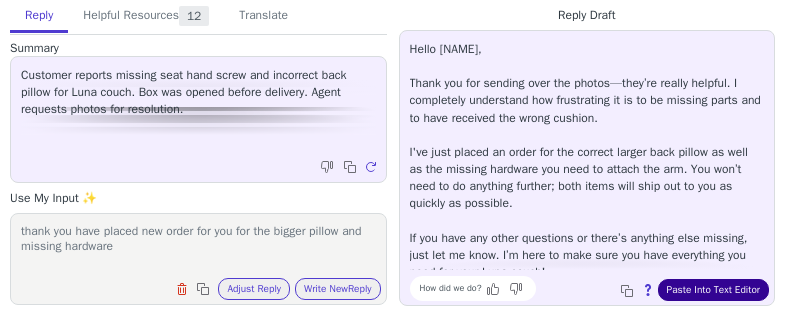 click on "Paste Into Text Editor" at bounding box center (713, 290) 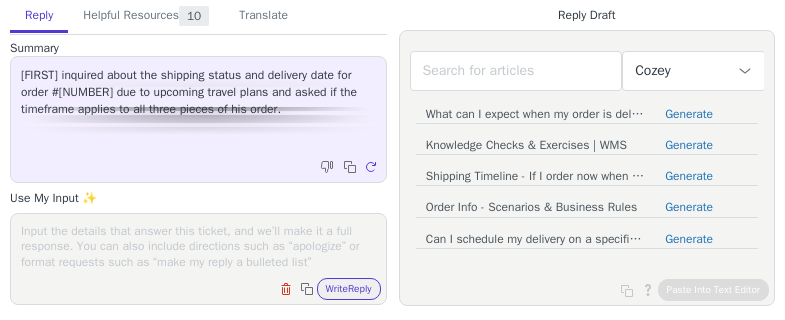 scroll, scrollTop: 0, scrollLeft: 0, axis: both 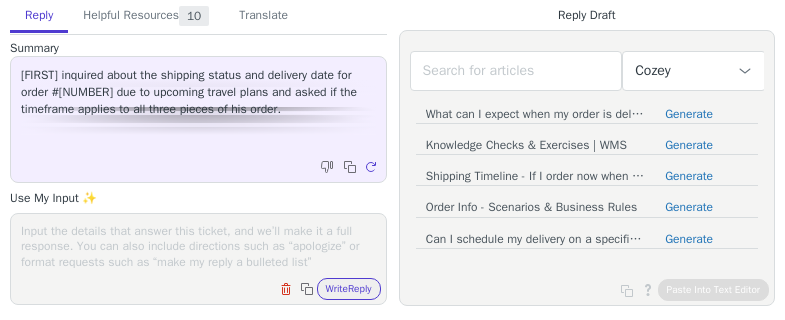 click at bounding box center (198, 246) 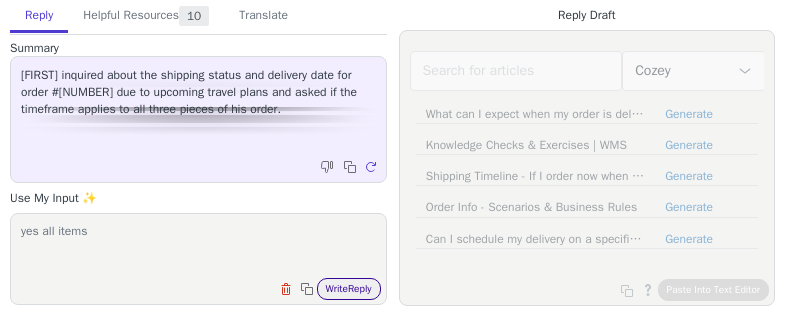type on "yes all items" 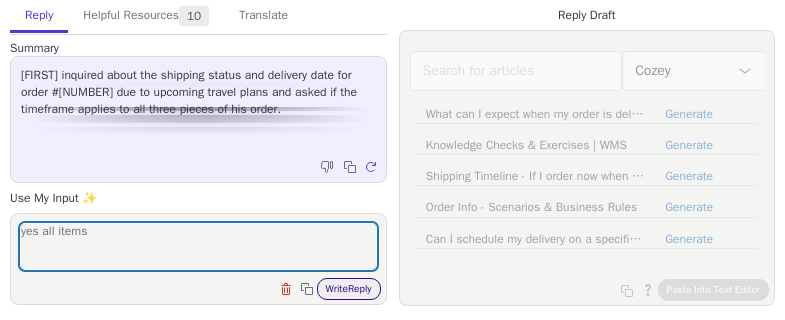 click on "Write  Reply" at bounding box center [349, 289] 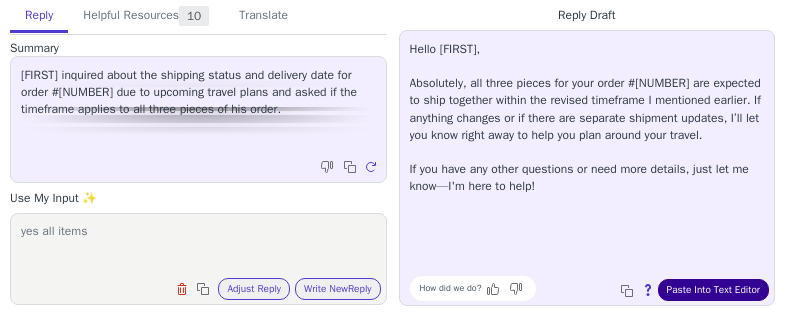 click on "Paste Into Text Editor" at bounding box center (713, 290) 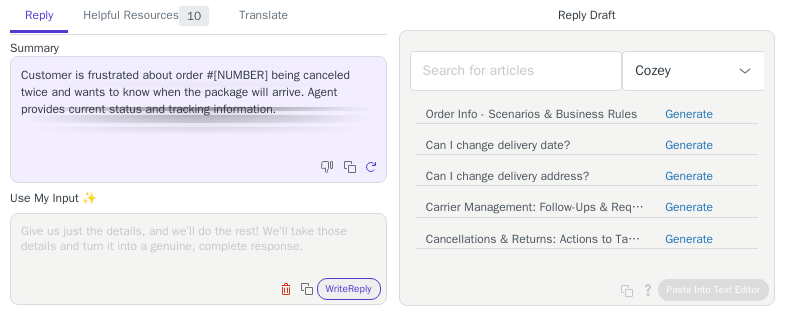 scroll, scrollTop: 0, scrollLeft: 0, axis: both 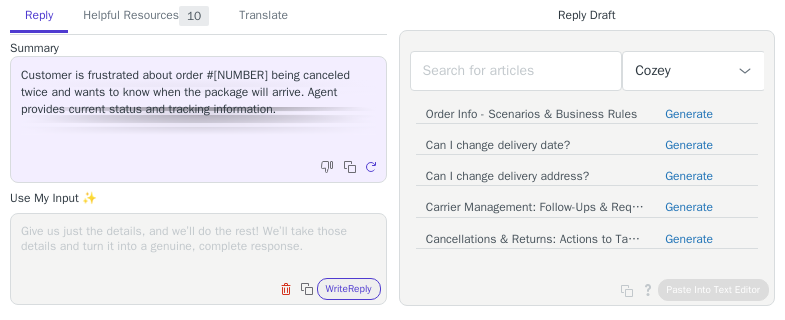 click at bounding box center (198, 246) 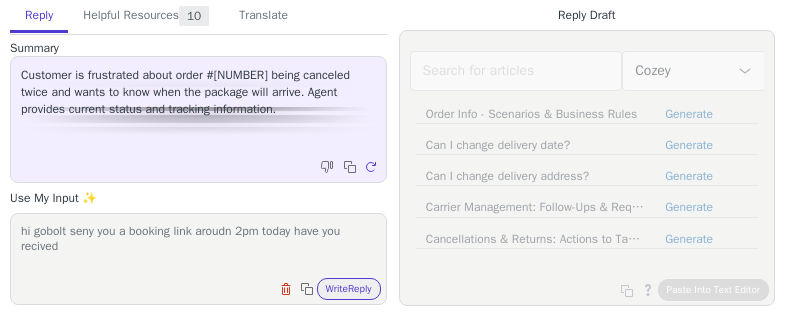 paste on "e" 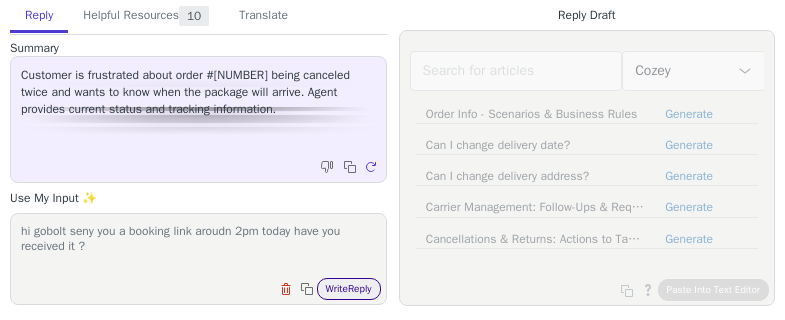 type on "hi gobolt seny you a booking link aroudn 2pm today have you received it ?" 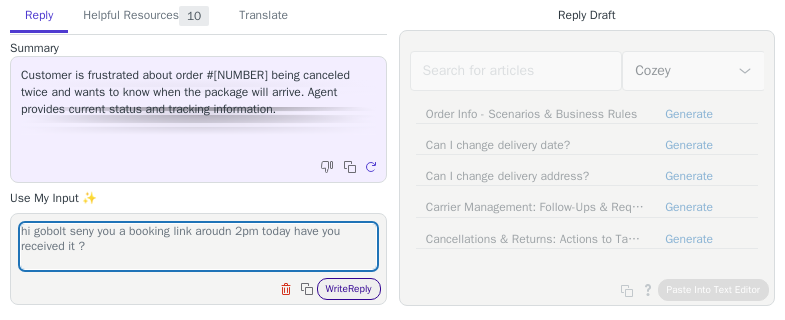 click on "Write  Reply" at bounding box center [349, 289] 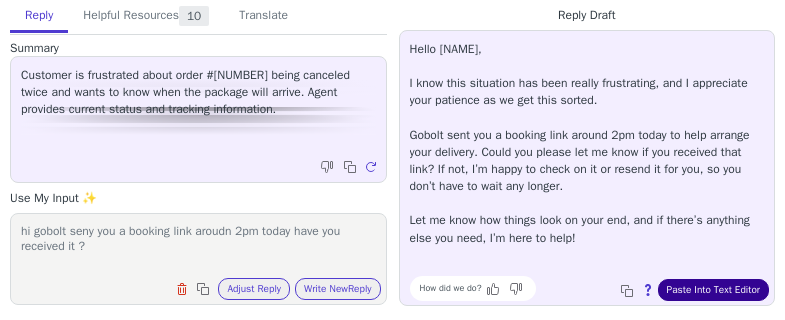 click on "Paste Into Text Editor" at bounding box center (713, 290) 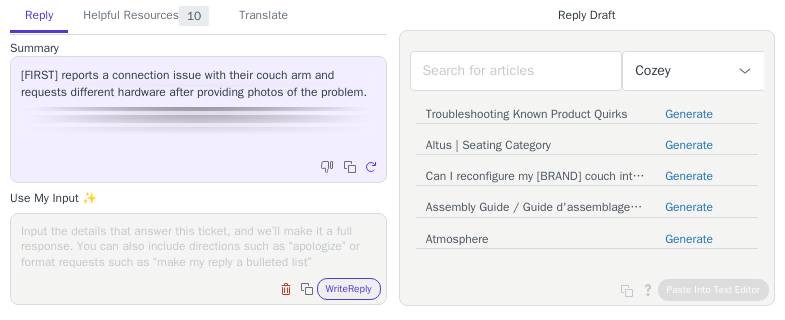 scroll, scrollTop: 0, scrollLeft: 0, axis: both 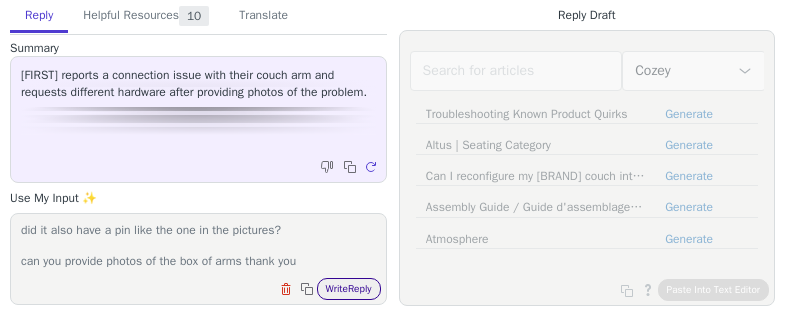 type on "hi Tyler just checking with you the first arm you place on the left of your couch,
did it also have a pin like the one in the pictures?
can you provide photos of the box of arms thank you" 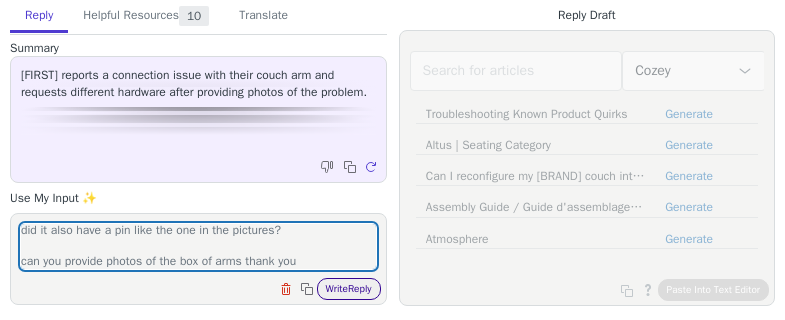 click on "Write  Reply" at bounding box center (349, 289) 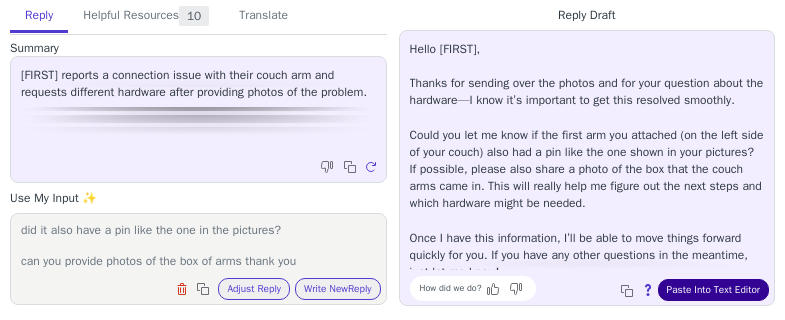 click on "Paste Into Text Editor" at bounding box center [713, 290] 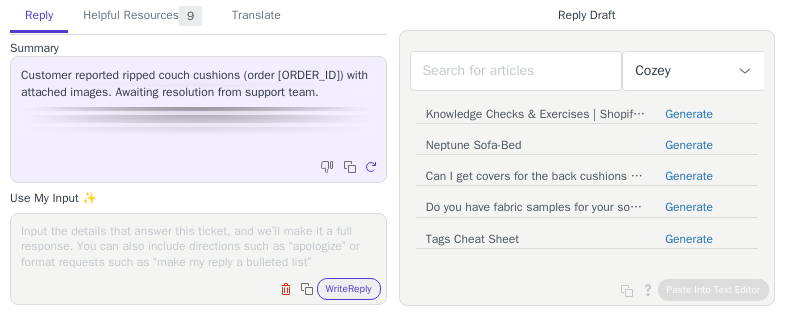 scroll, scrollTop: 0, scrollLeft: 0, axis: both 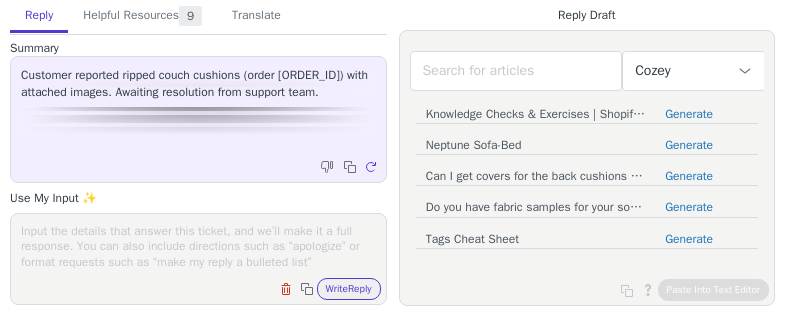 click at bounding box center [198, 246] 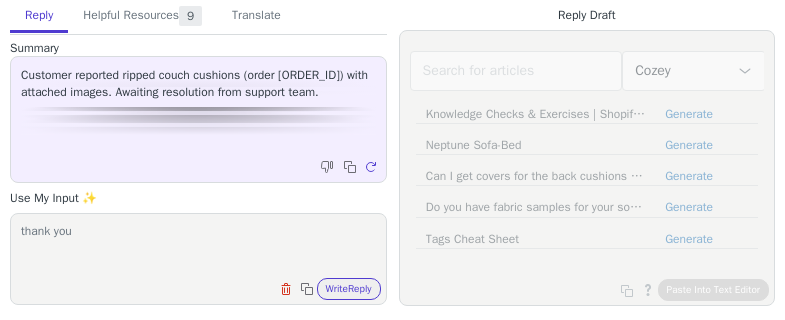 click on "thank you  Clear field Copy to clipboard Write  Reply" at bounding box center [198, 259] 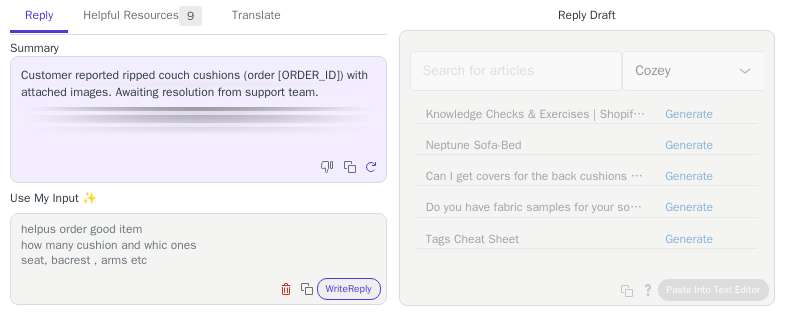 scroll, scrollTop: 47, scrollLeft: 0, axis: vertical 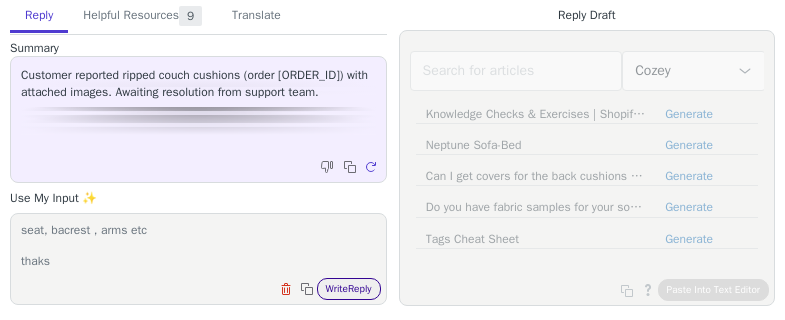 type on "thank you pics
helpus order good item
how many cushion and whic ones
seat, bacrest , arms etc
thaks" 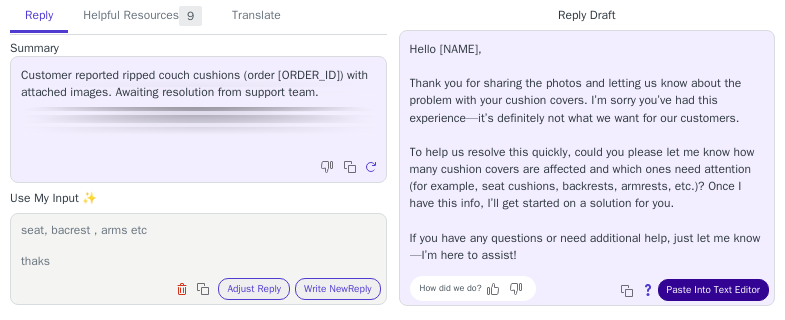 click on "Paste Into Text Editor" at bounding box center [713, 290] 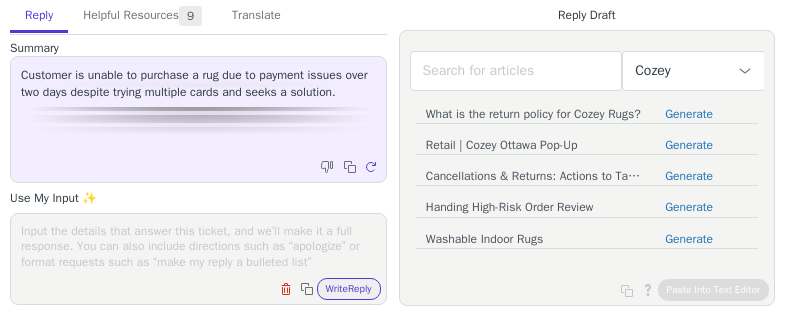 scroll, scrollTop: 0, scrollLeft: 0, axis: both 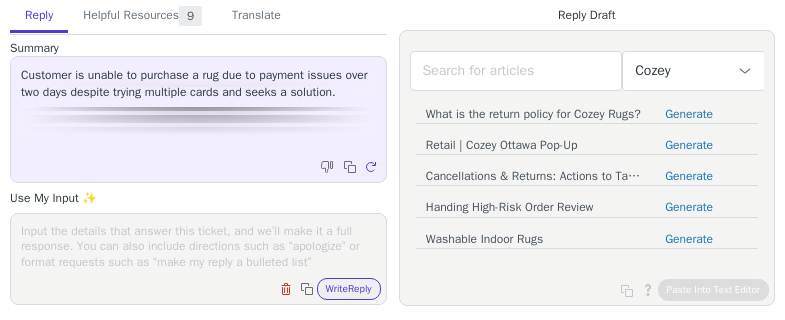 click at bounding box center (198, 246) 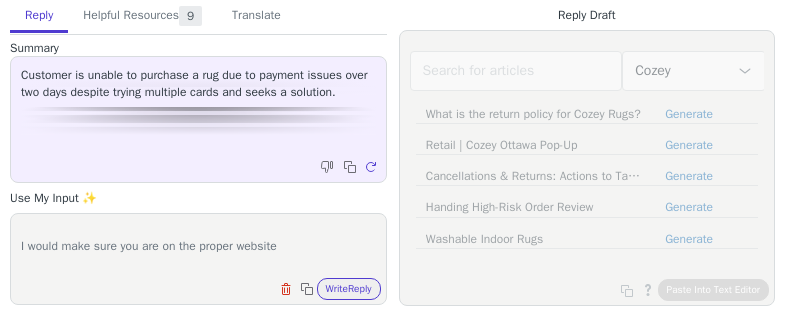 scroll, scrollTop: 32, scrollLeft: 0, axis: vertical 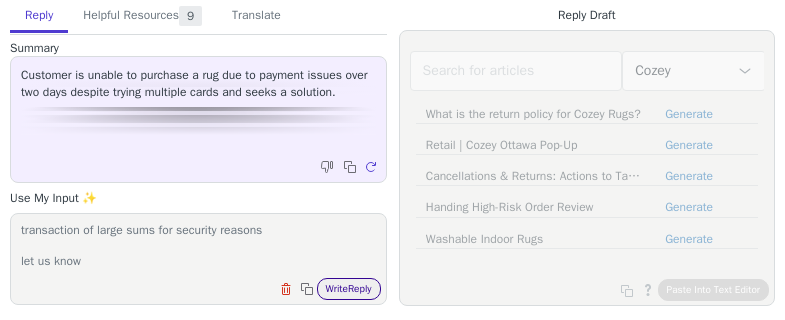 type on "hi sorry for this,
I would make sure you are on the proper website
cozey.ca for canada
cozey.com for USA
trying ro purchase on US when you are in Canada will not work
try contacting your bank sometimes banks can block online transaction of large sums for security reasons
let us know" 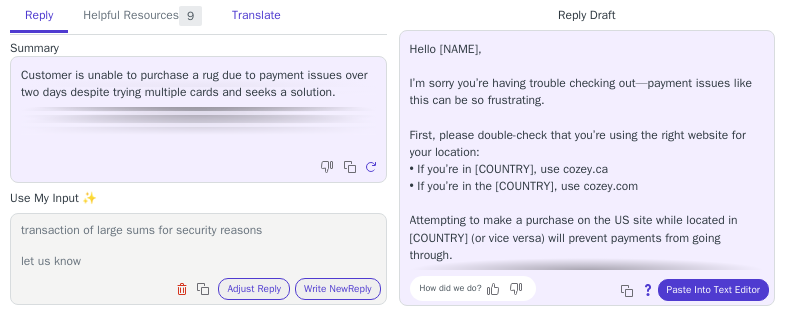 scroll, scrollTop: 0, scrollLeft: 0, axis: both 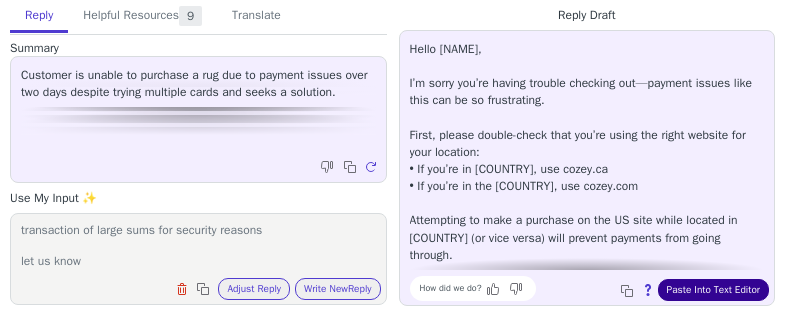 click on "Paste Into Text Editor" at bounding box center [713, 290] 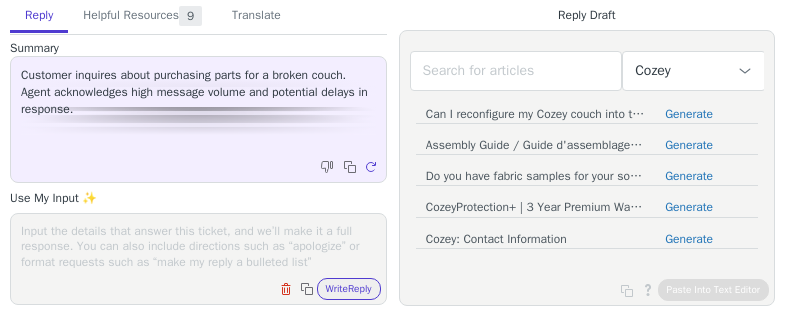 scroll, scrollTop: 0, scrollLeft: 0, axis: both 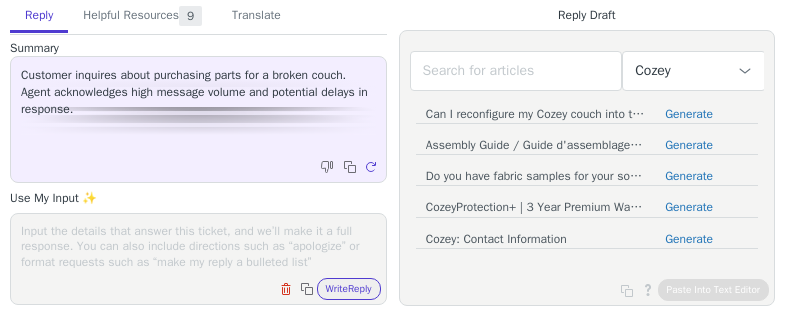 click on "Clear field Copy to clipboard Write  Reply" at bounding box center [208, 287] 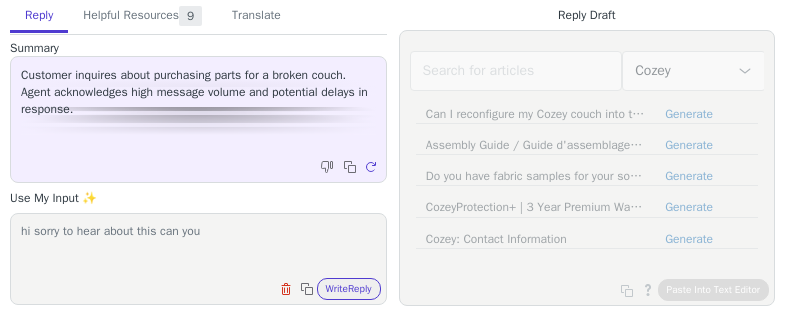 click on "hi sorry to hear about this can you" at bounding box center (198, 246) 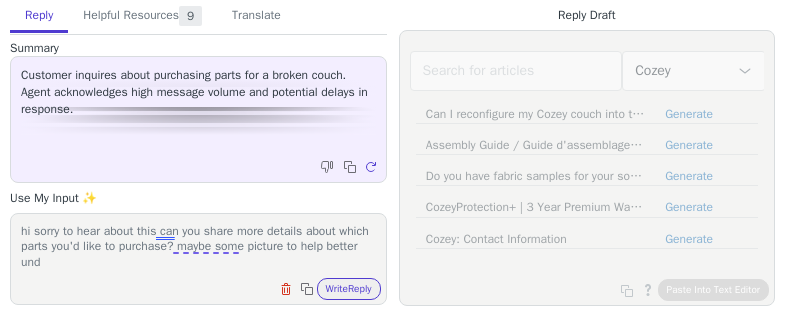 scroll, scrollTop: 0, scrollLeft: 0, axis: both 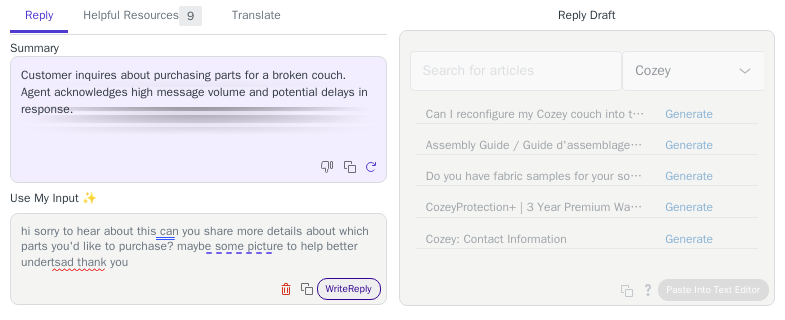 type on "hi sorry to hear about this can you share more details about which parts you'd like to purchase? maybe some picture to help better undertsad thank you" 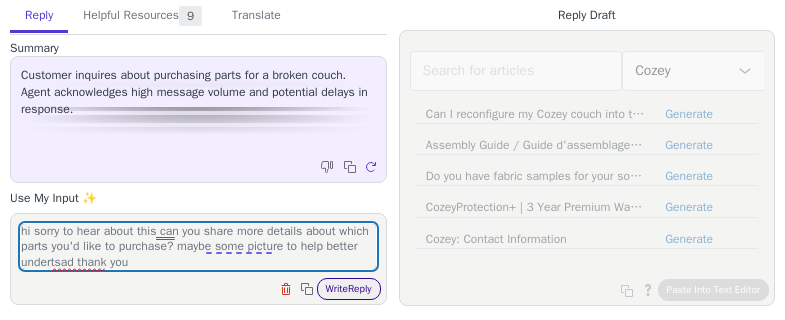 click on "Write  Reply" at bounding box center (349, 289) 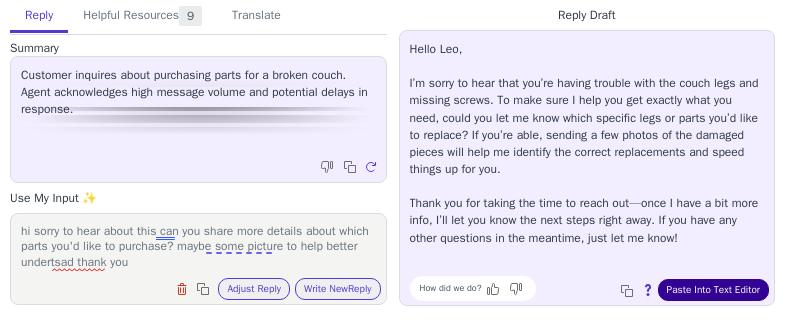 click on "Paste Into Text Editor" at bounding box center (713, 290) 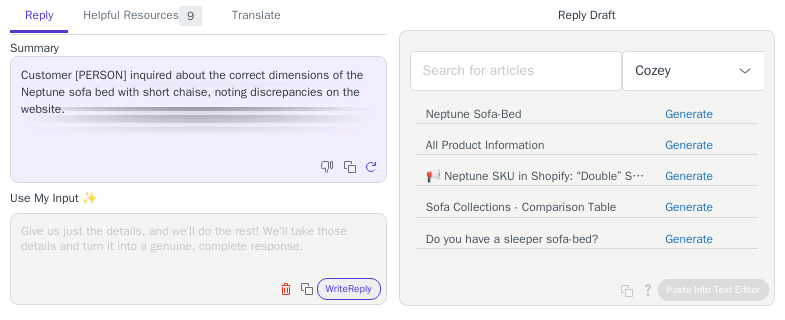 scroll, scrollTop: 0, scrollLeft: 0, axis: both 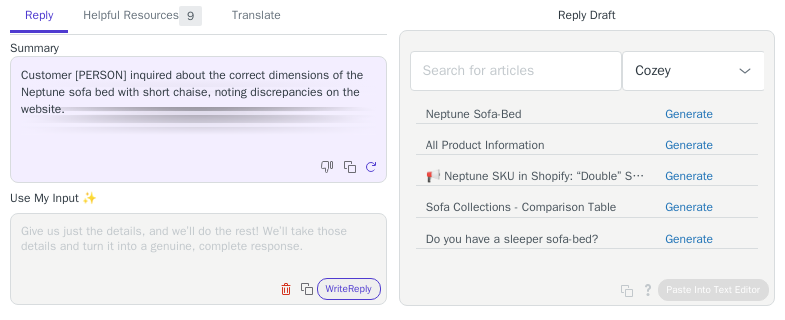 click on "Clear field Copy to clipboard Write  Reply" at bounding box center [208, 287] 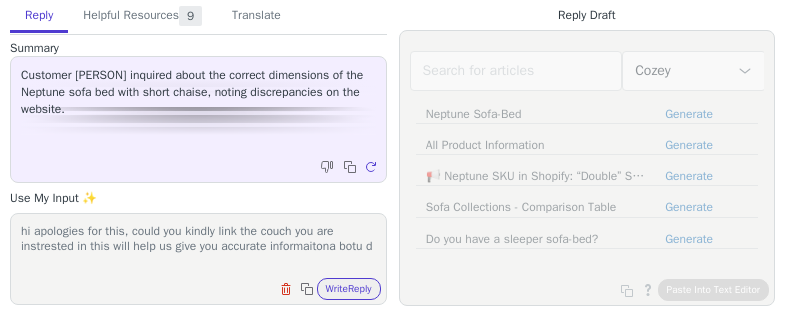 scroll, scrollTop: 0, scrollLeft: 0, axis: both 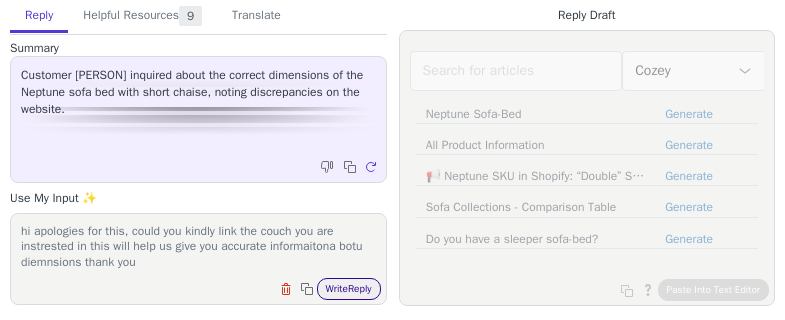 type on "hi apologies for this, could you kindly link the couch you are instrested in this will help us give you accurate informaitona botu diemnsions thank you" 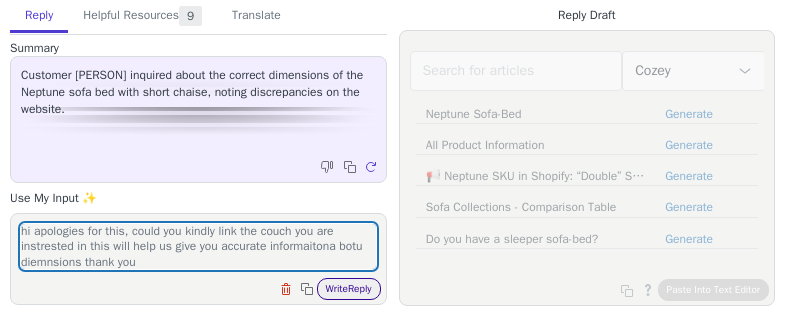 click on "Write  Reply" at bounding box center (349, 289) 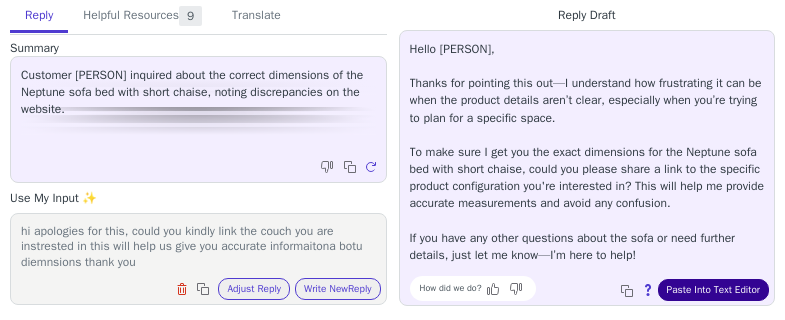 click on "Paste Into Text Editor" at bounding box center [713, 290] 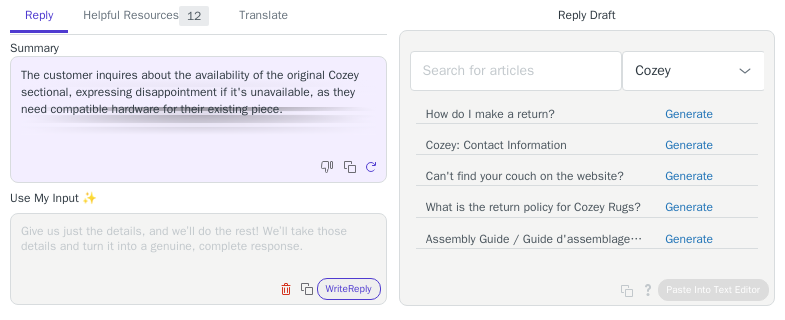 scroll, scrollTop: 0, scrollLeft: 0, axis: both 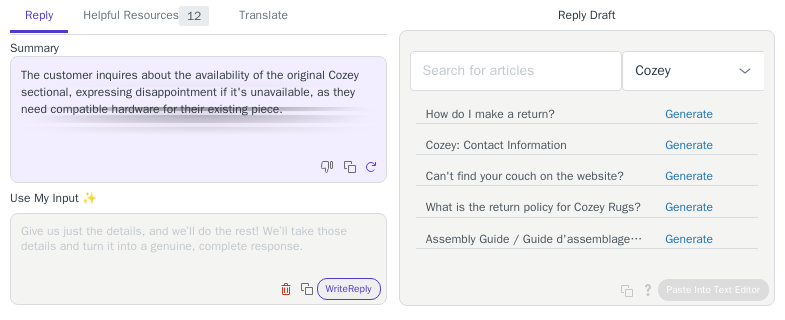 click at bounding box center (198, 246) 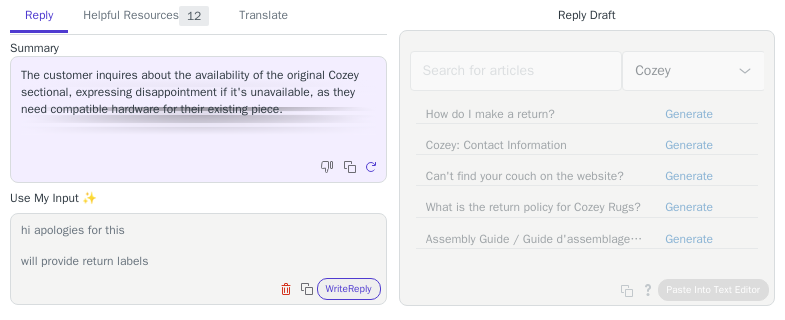 scroll, scrollTop: 32, scrollLeft: 0, axis: vertical 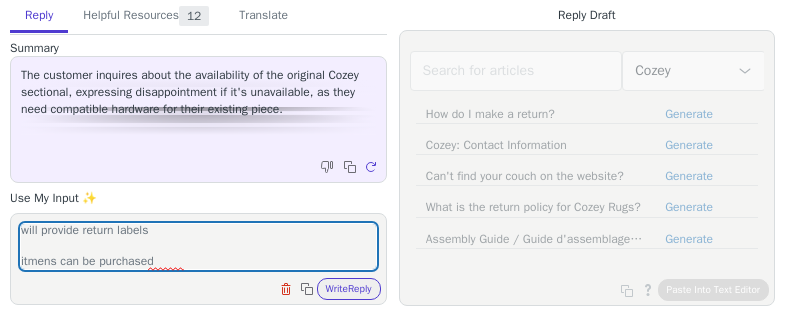 click on "hi apologies for this
will provide return labels
itmens can be purchased  Clear field Copy to clipboard Write  Reply" at bounding box center (198, 259) 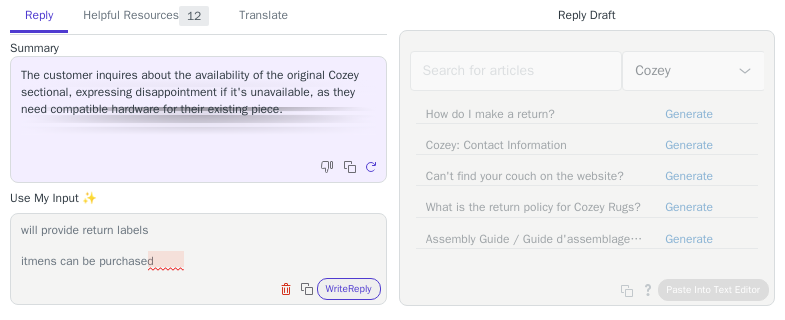 click on "hi apologies for this
will provide return labels
itmens can be purchased" at bounding box center [198, 246] 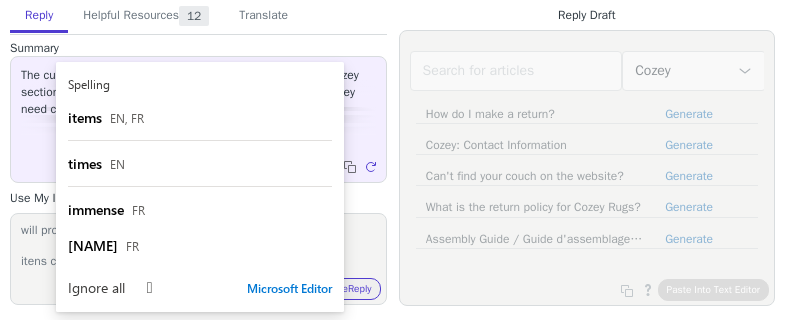 scroll, scrollTop: 30, scrollLeft: 0, axis: vertical 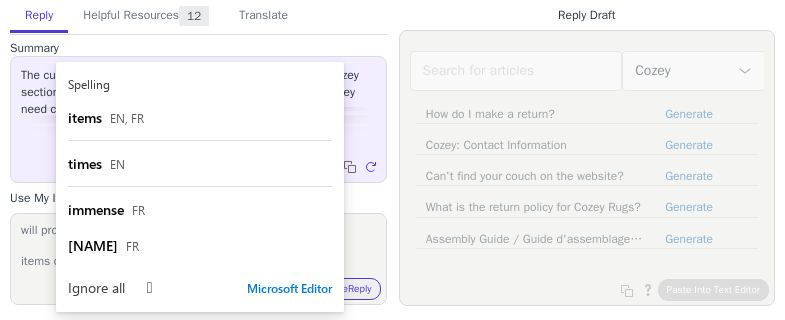 click on "hi apologies for this
will provide return labels
items can be purchased" at bounding box center [198, 246] 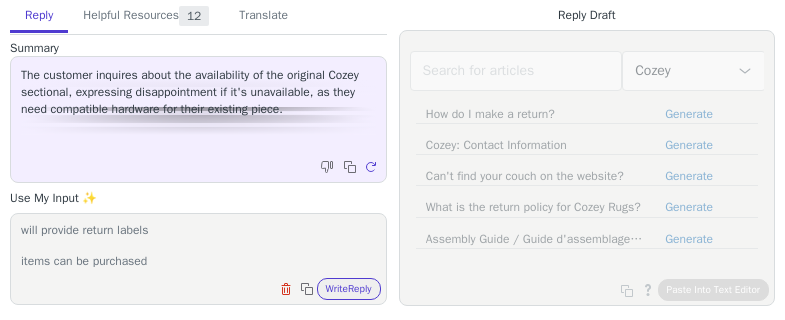 click on "hi apologies for this
will provide return labels
items can be purchased" at bounding box center (198, 246) 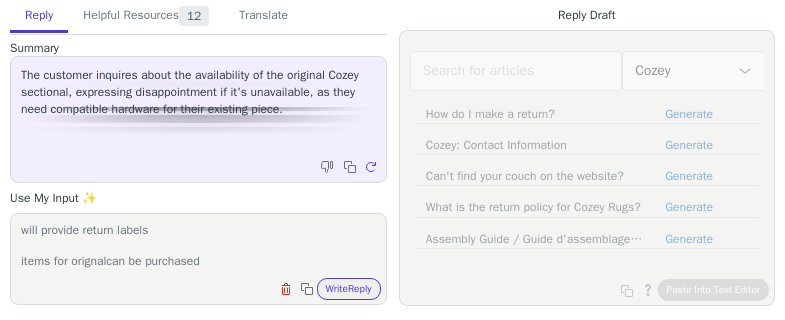 paste on "i" 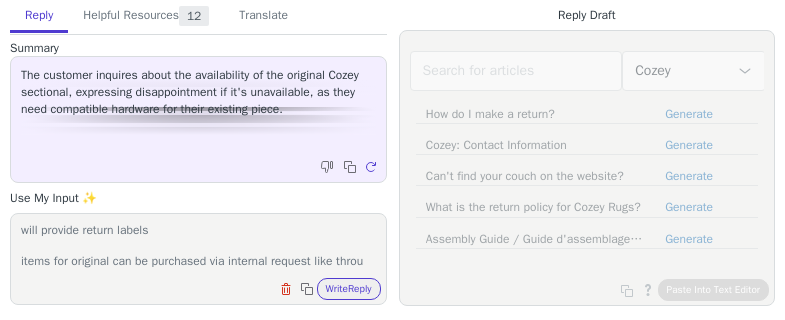 scroll, scrollTop: 47, scrollLeft: 0, axis: vertical 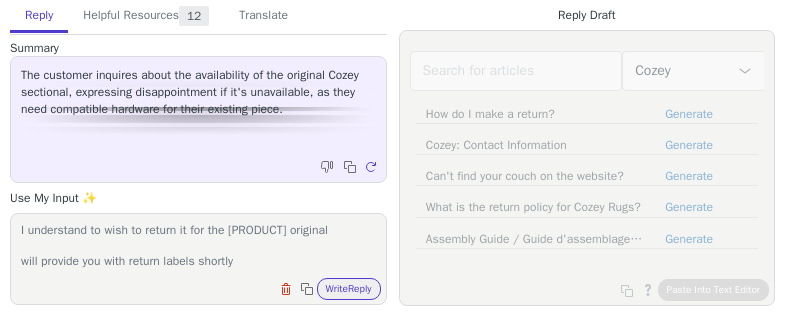 drag, startPoint x: 255, startPoint y: 256, endPoint x: 16, endPoint y: 281, distance: 240.30397 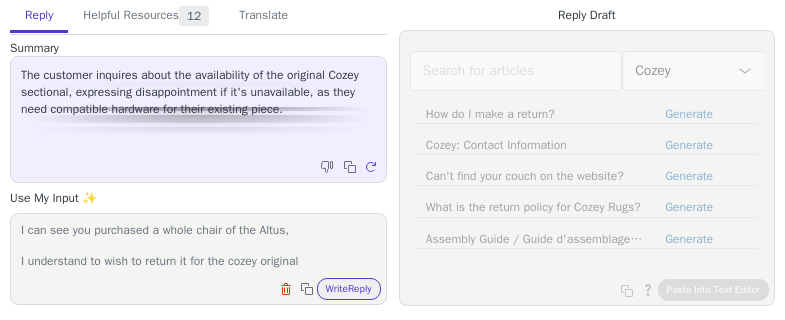 type on "hi apologies for this
will provide return labels
items for original can be purchased via internal request like through us but it's not marketed on the website,
I can see you purchased a whole chair of the Altus,
I understand to wish to return it for the cozey original" 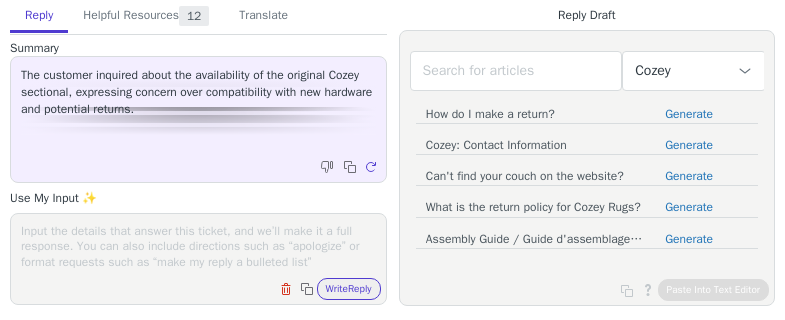 click at bounding box center (198, 246) 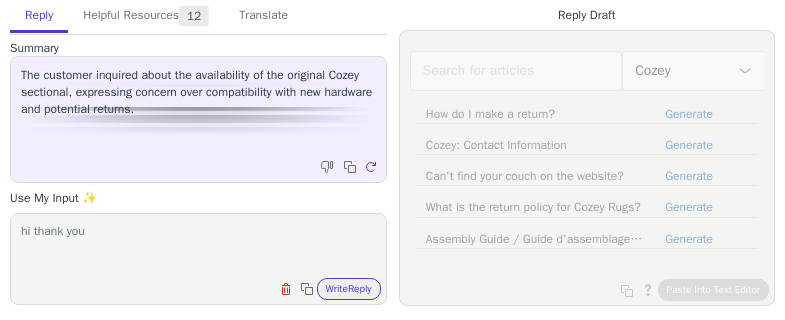 click on "hi thank you" at bounding box center [198, 246] 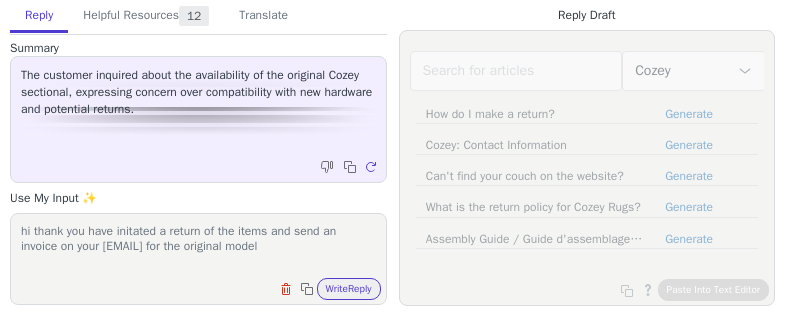 scroll, scrollTop: 16, scrollLeft: 0, axis: vertical 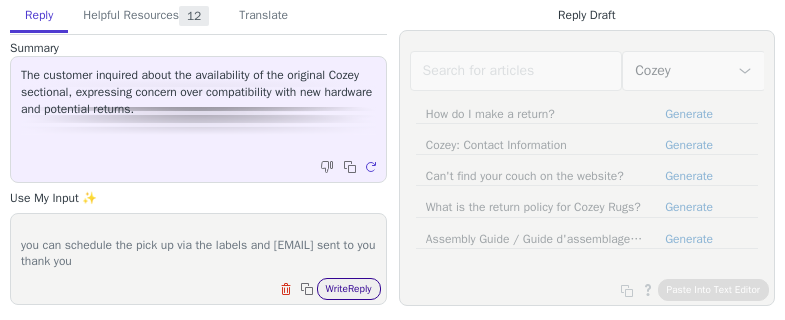 type on "hi thank you have initated a return of the items and send an invoice on your emil for the original model
you can schedule the pick up via the labels and meial sent to you thank you" 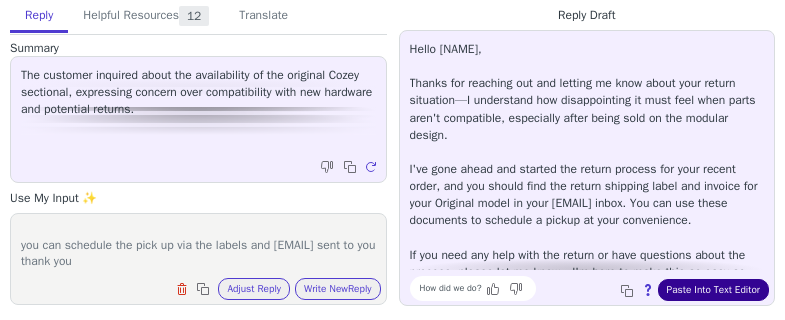 click on "Paste Into Text Editor" at bounding box center [713, 290] 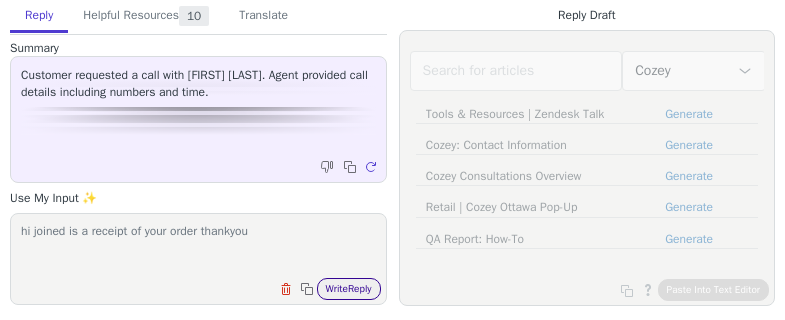 type on "hi joined is a receipt of your order thankyou" 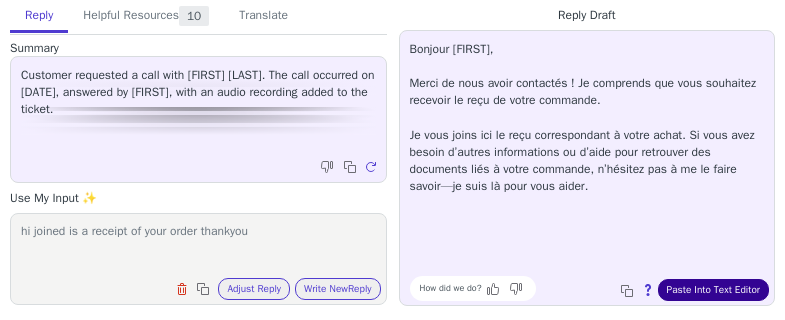 click on "Paste Into Text Editor" at bounding box center (713, 290) 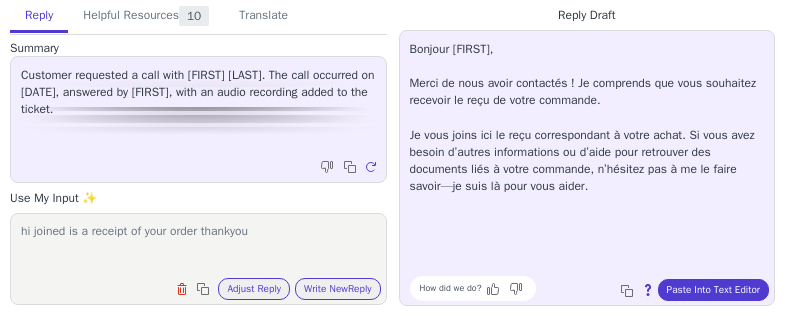 click on "hi joined is a receipt of your order thankyou" at bounding box center [198, 246] 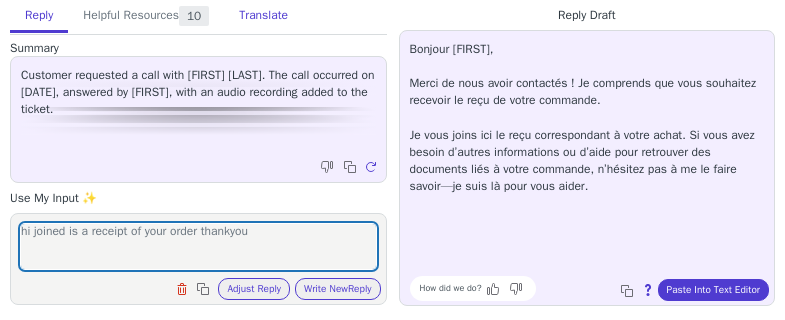 click on "Translate" at bounding box center [263, 16] 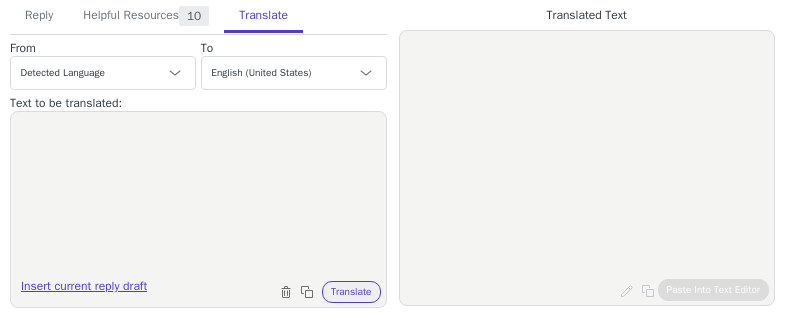 click on "Insert current reply draft" at bounding box center (84, 290) 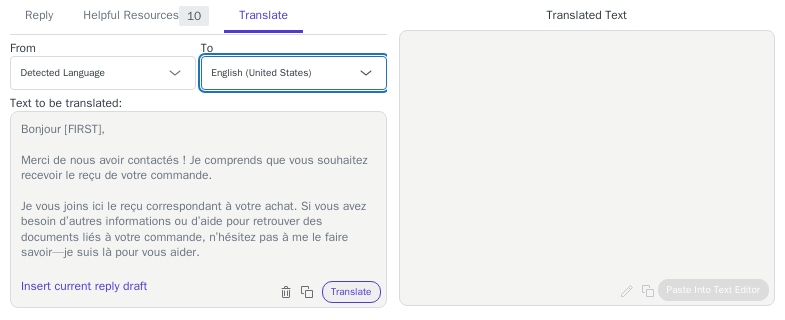 click on "Czech English (United States) Danish Dutch French French (Canada) - français (Canada) German Italian Japanese Korean Norwegian Polish Portuguese Portuguese (Brazil) Slovak Spanish Swedish English (Canada)" at bounding box center [294, 73] 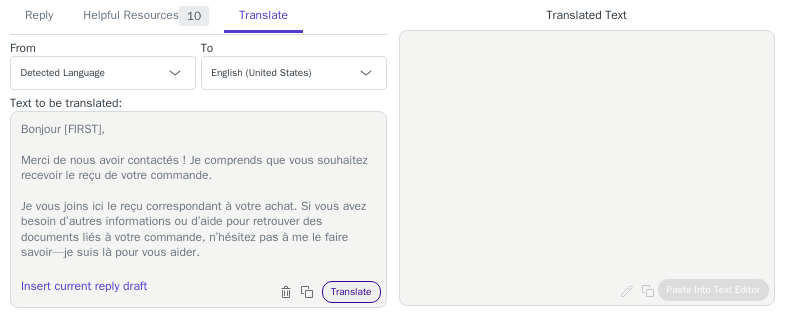 click on "Translate" at bounding box center (351, 292) 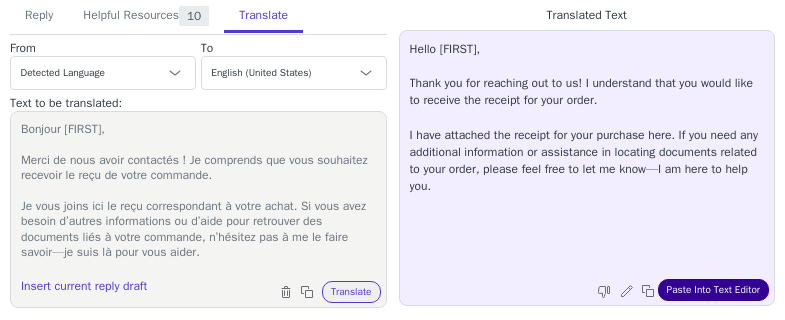 click on "Paste Into Text Editor" at bounding box center (713, 290) 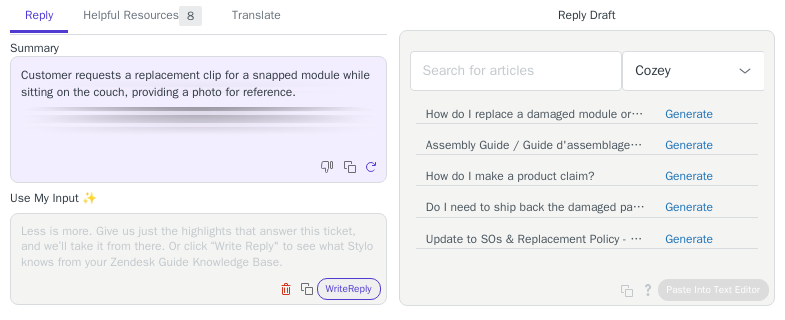 scroll, scrollTop: 0, scrollLeft: 0, axis: both 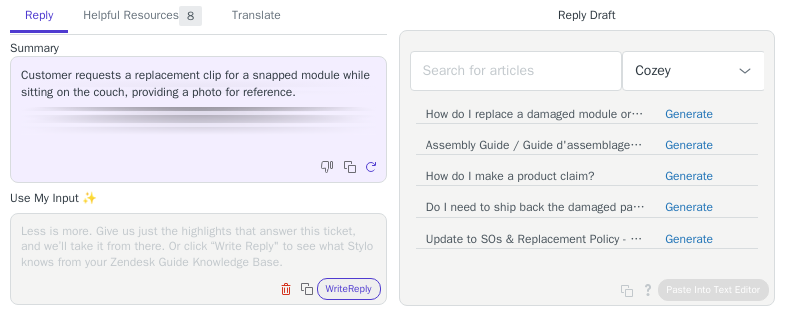 click on "Clear field Copy to clipboard Write  Reply" at bounding box center (208, 287) 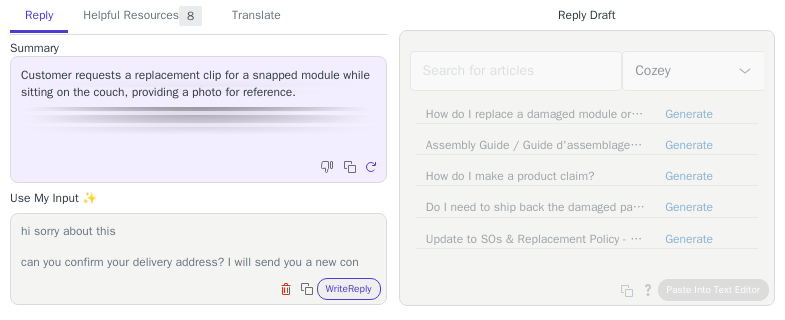 scroll, scrollTop: 16, scrollLeft: 0, axis: vertical 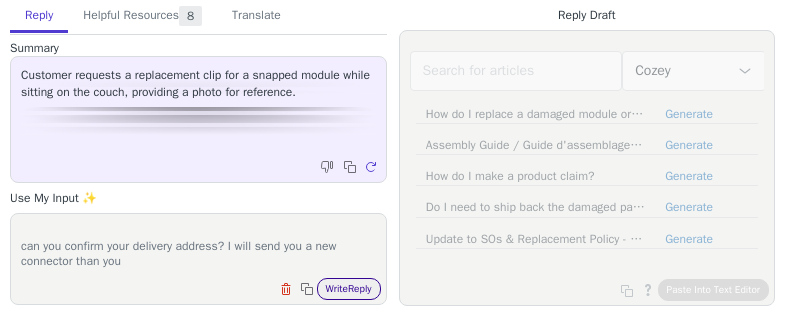 type on "hi sorry about this
can you confirm your delivery address? I will send you a new connector than you" 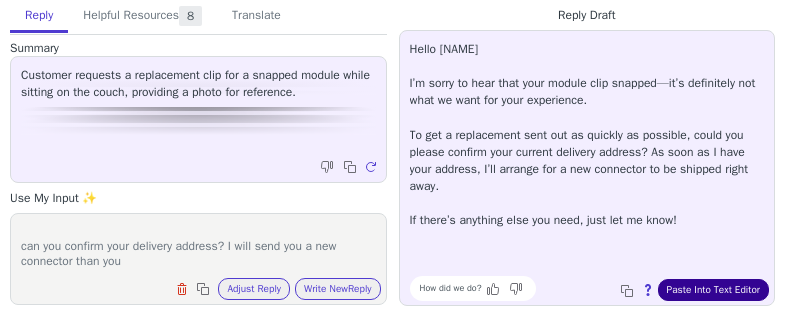 click on "Paste Into Text Editor" at bounding box center (713, 290) 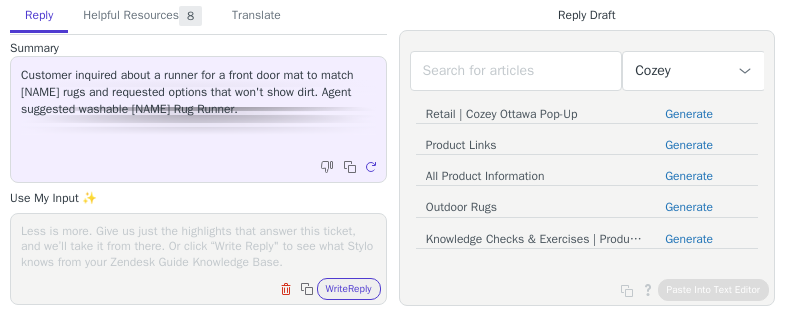 scroll, scrollTop: 0, scrollLeft: 0, axis: both 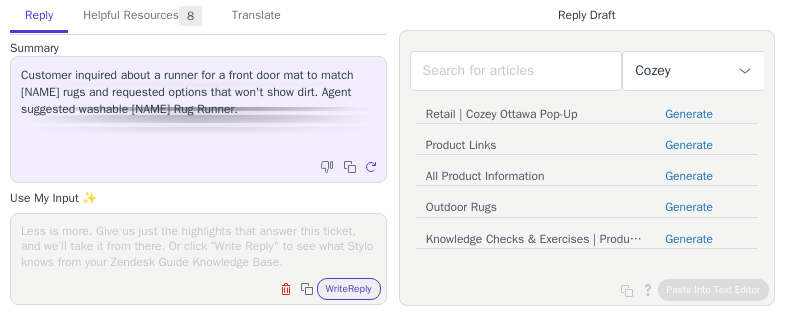 click at bounding box center (198, 246) 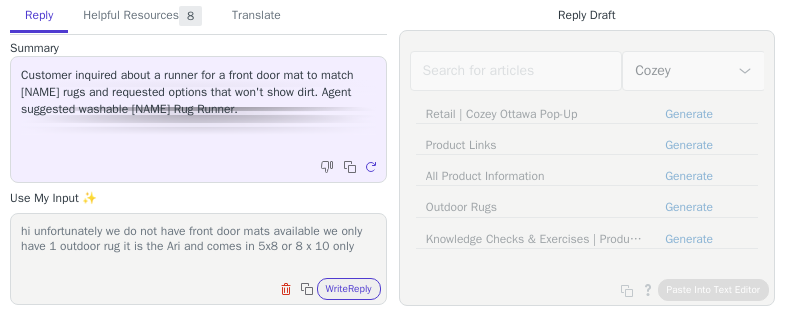 scroll, scrollTop: 32, scrollLeft: 0, axis: vertical 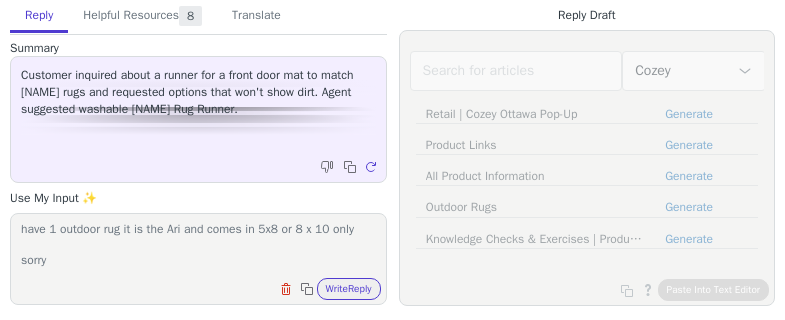 click on "hi unfortunately we do not have front door mats available we only have 1 outdoor rug it is the Ari and comes in 5x8 or 8 x 10 only
sorry" at bounding box center (198, 246) 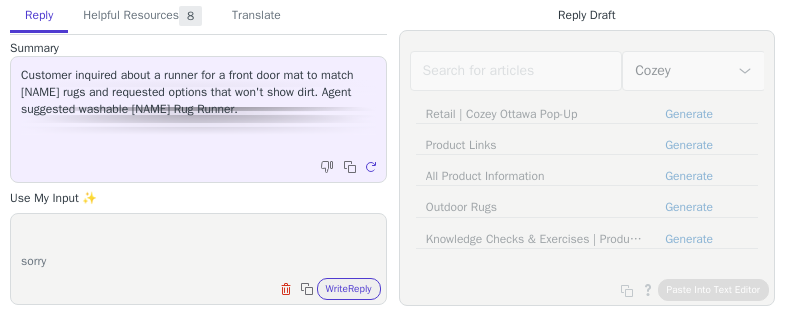 paste on "https://www.cozey.ca/product/rugs/outdoor-rug/rug-8-x-10-ari-dune" 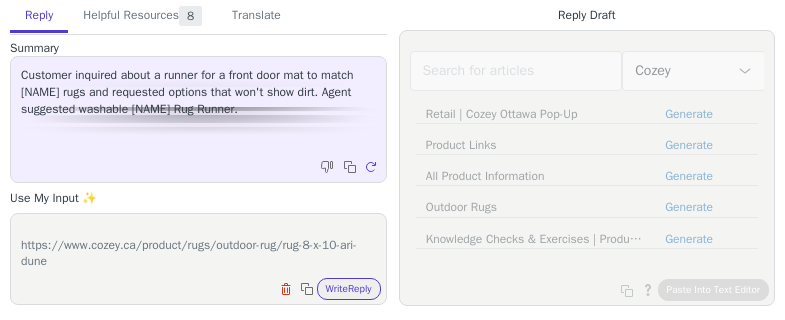 scroll, scrollTop: 48, scrollLeft: 0, axis: vertical 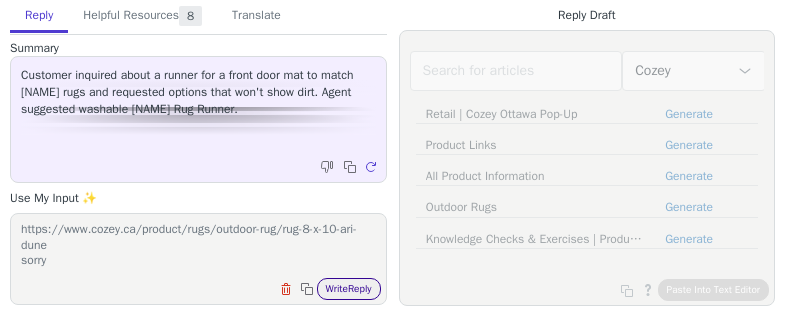type on "hi unfortunately we do not have front door mats available we only have 1 outdoor rug it is the Ari and comes in 5x8 or 8 x 10 only
https://www.cozey.ca/product/rugs/outdoor-rug/rug-8-x-10-ari-dune
sorry" 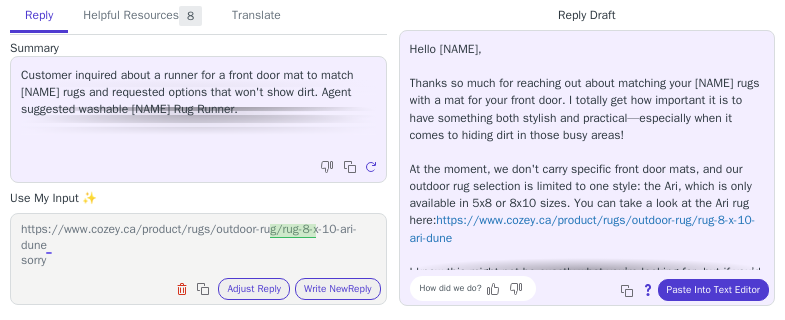 scroll, scrollTop: 0, scrollLeft: 0, axis: both 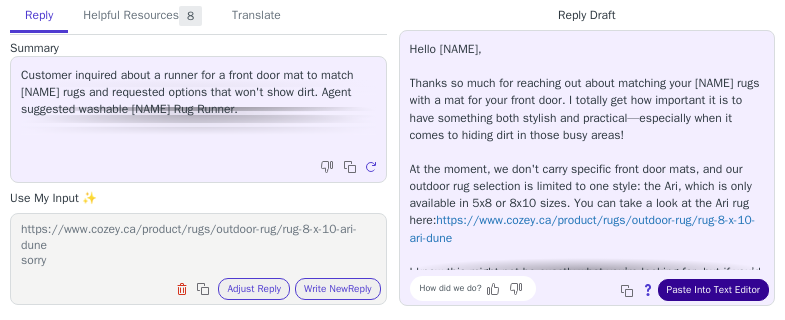 click on "Paste Into Text Editor" at bounding box center [713, 290] 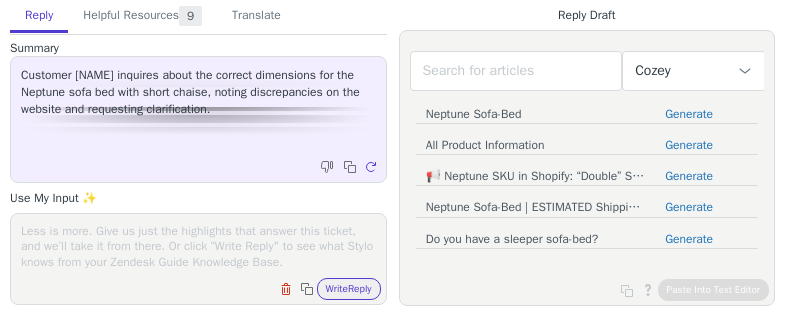 scroll, scrollTop: 0, scrollLeft: 0, axis: both 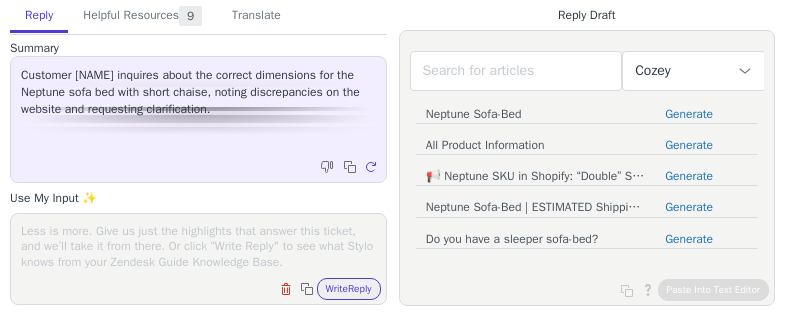 click on "Clear field Copy to clipboard Write  Reply" at bounding box center [208, 287] 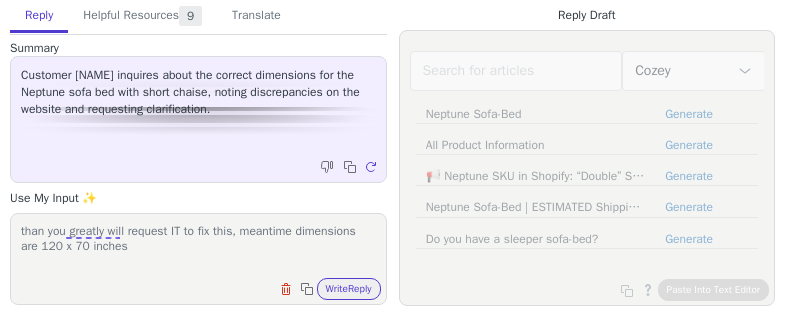 scroll, scrollTop: 16, scrollLeft: 0, axis: vertical 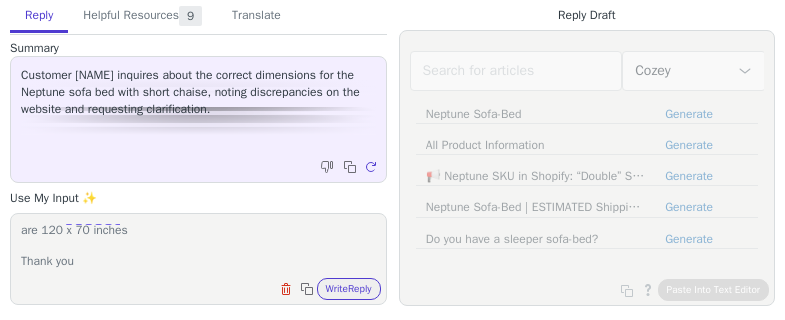type on "than you greatly will request IT to fix this, meantime dimensions are 120 x 70 inches
Thank you" 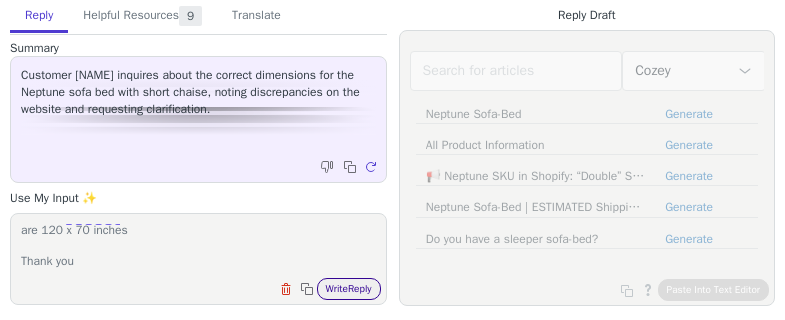 click on "Write  Reply" at bounding box center (349, 289) 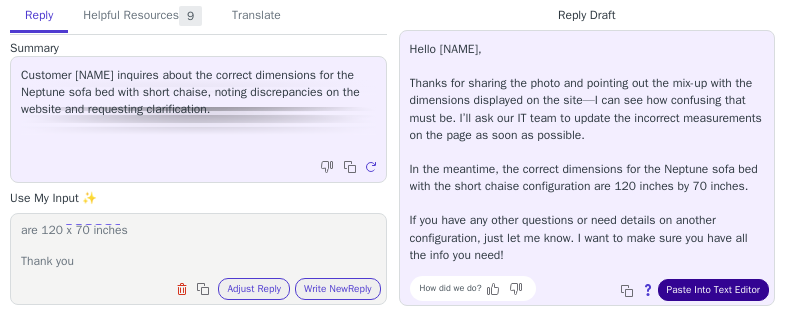 click on "Paste Into Text Editor" at bounding box center (713, 290) 